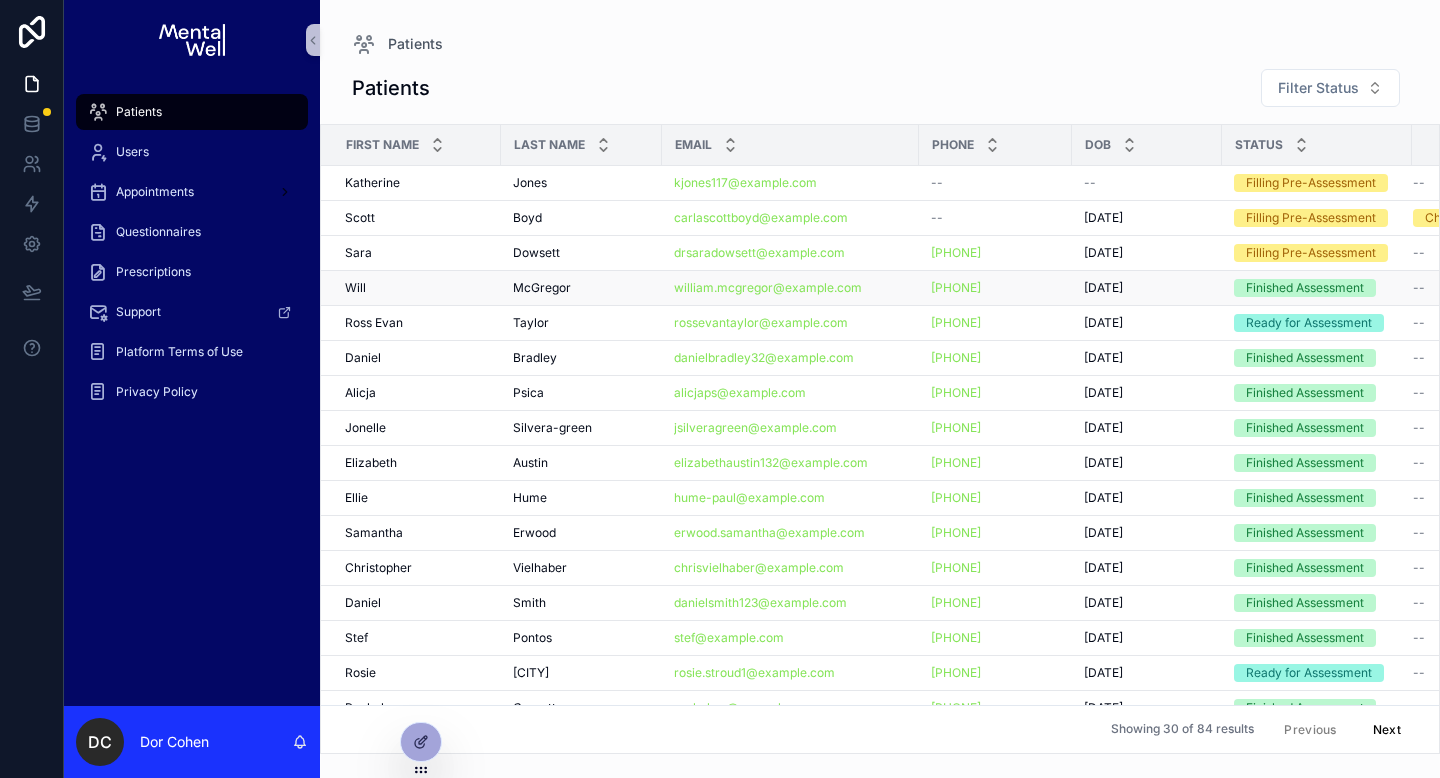 scroll, scrollTop: 0, scrollLeft: 0, axis: both 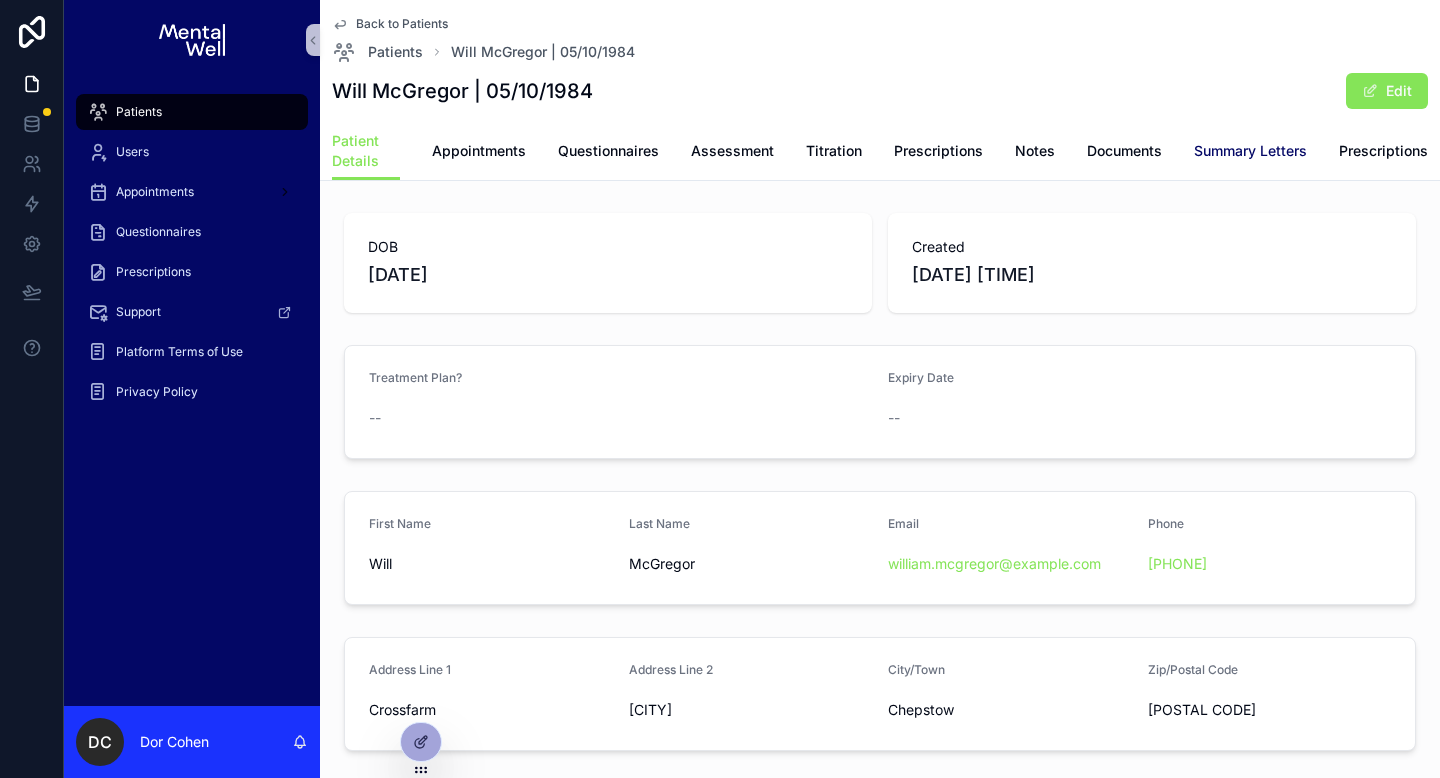 click on "Summary Letters" at bounding box center (1250, 151) 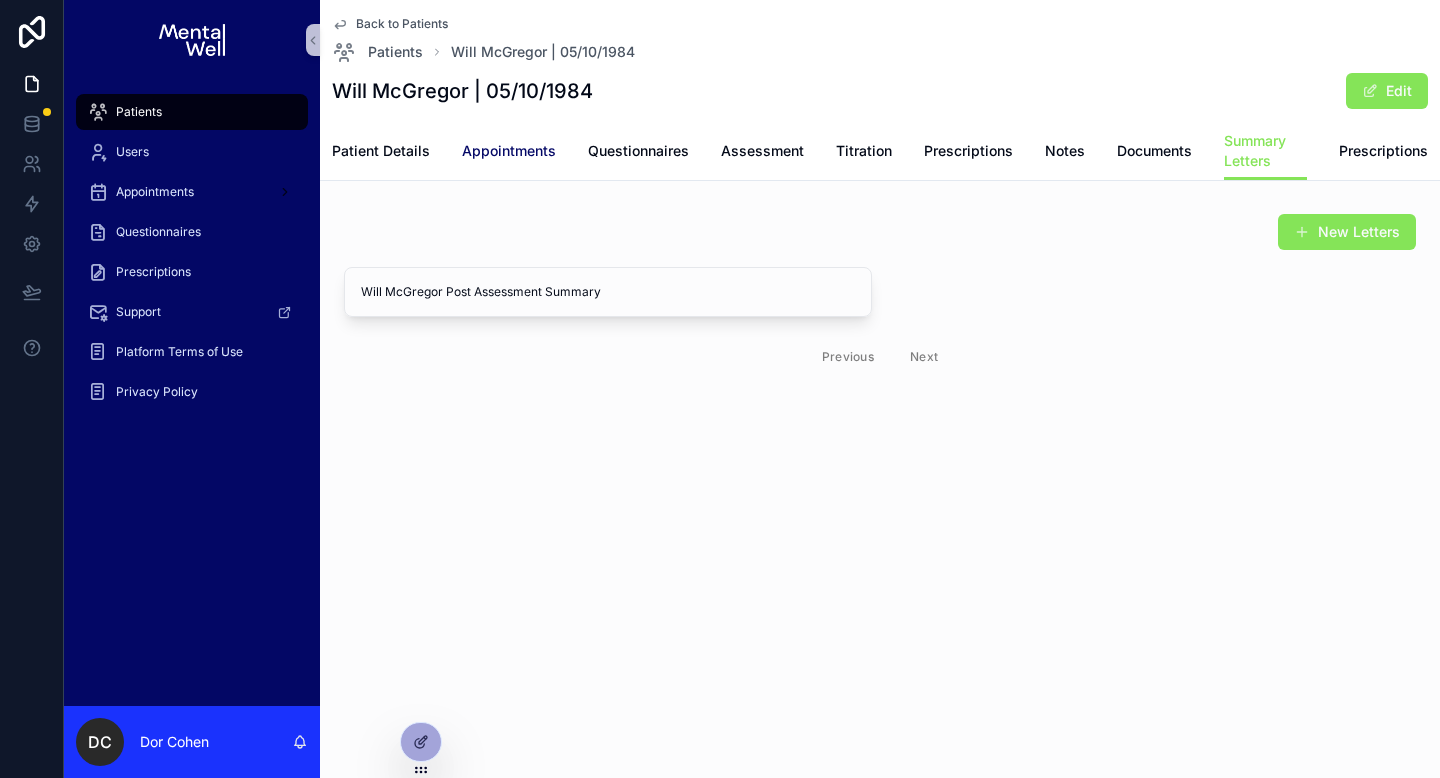 click on "Appointments" at bounding box center [509, 151] 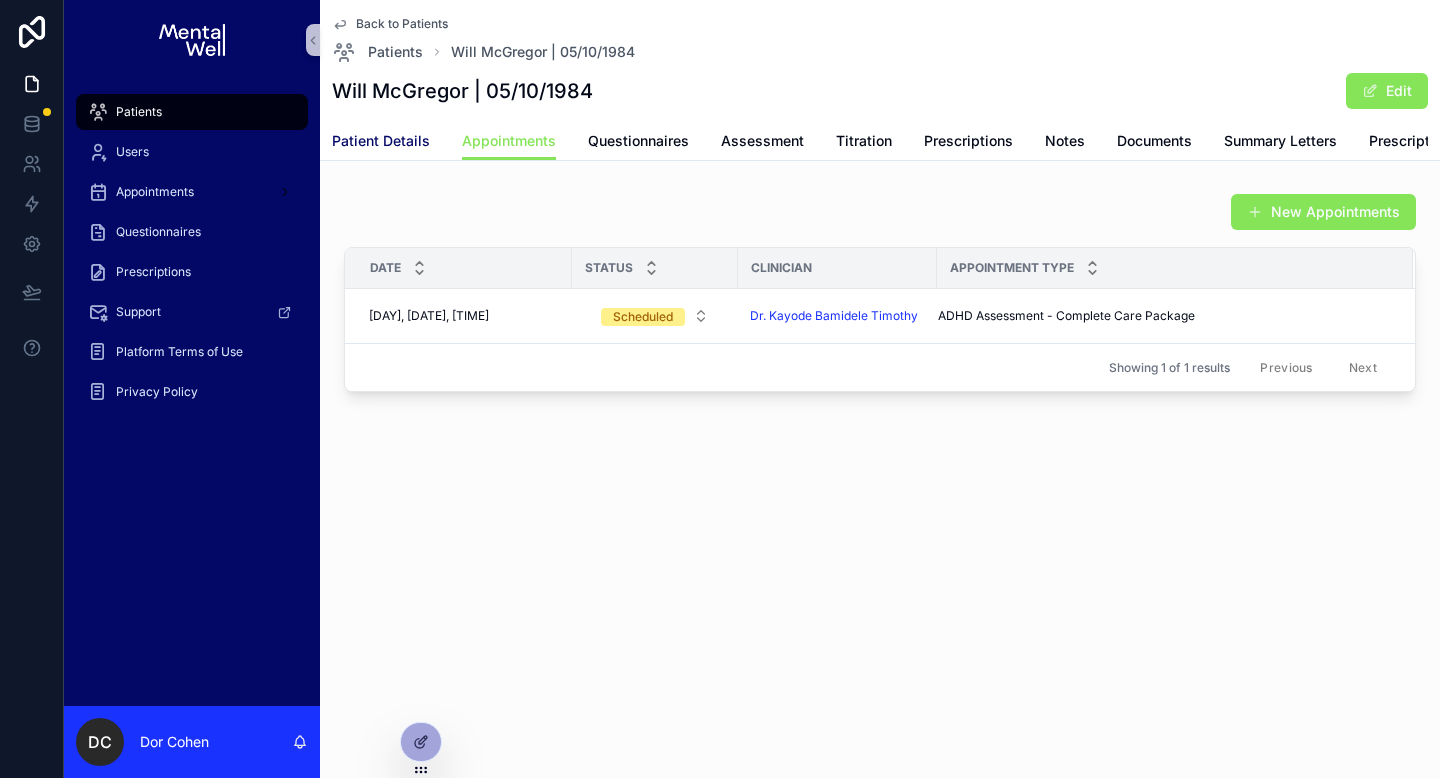 click on "Patient Details" at bounding box center (381, 141) 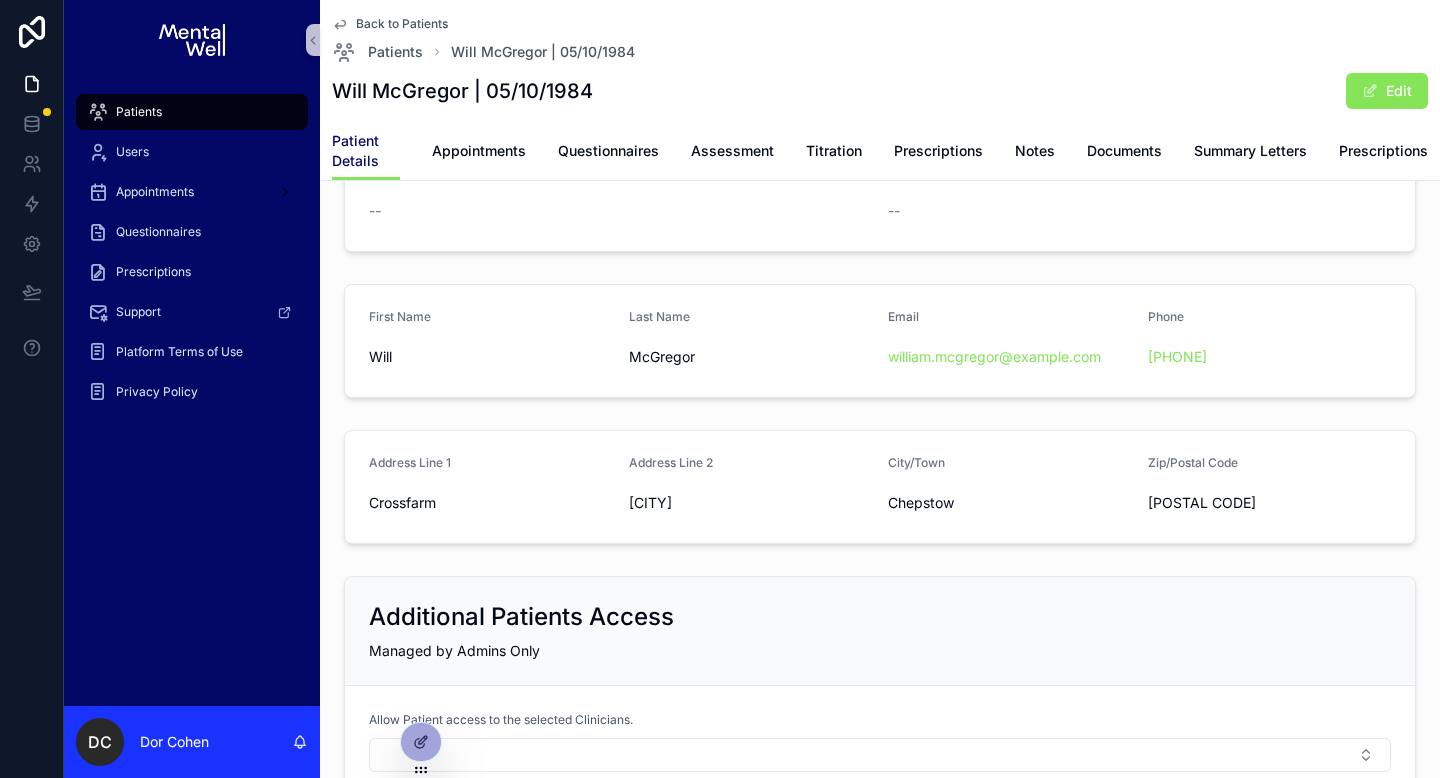 scroll, scrollTop: 0, scrollLeft: 0, axis: both 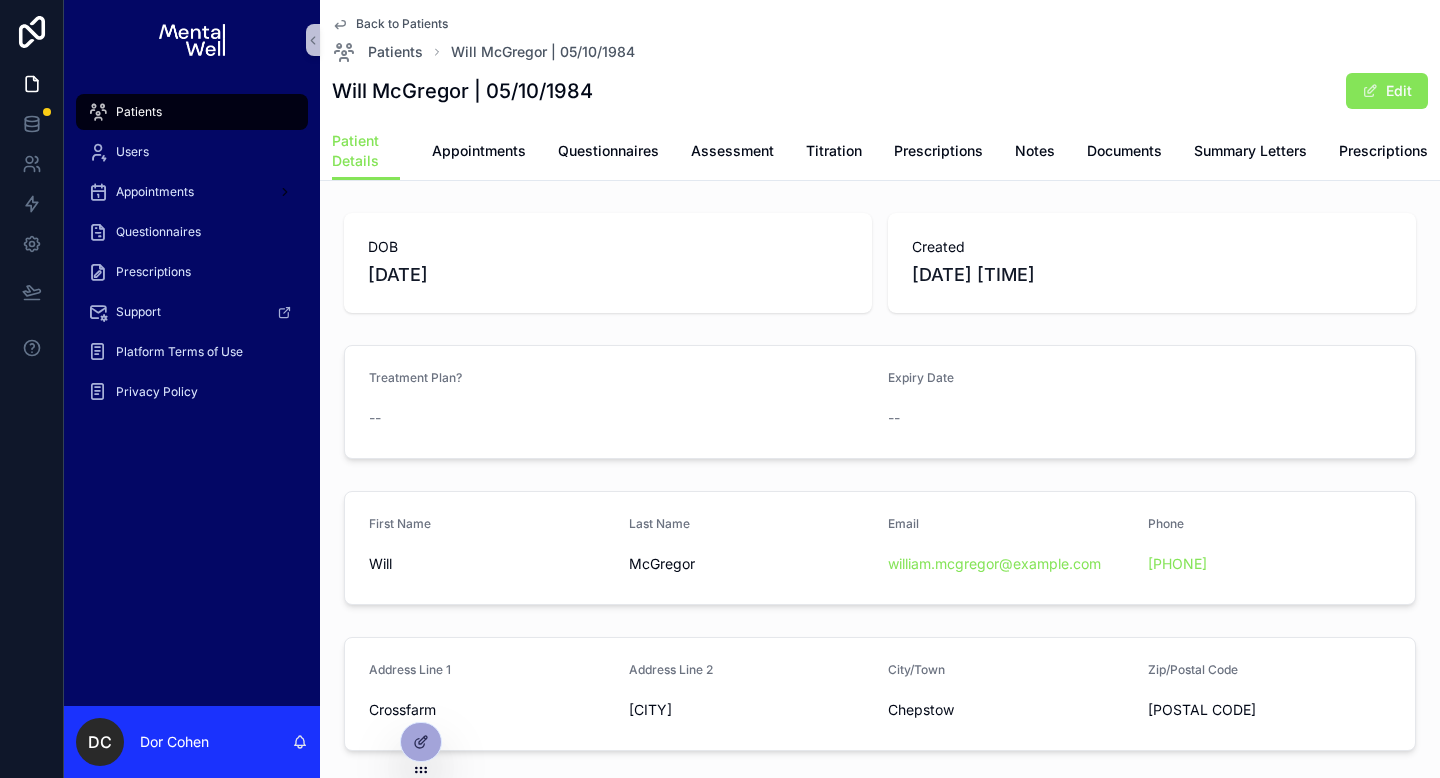 click on "--" at bounding box center [620, 418] 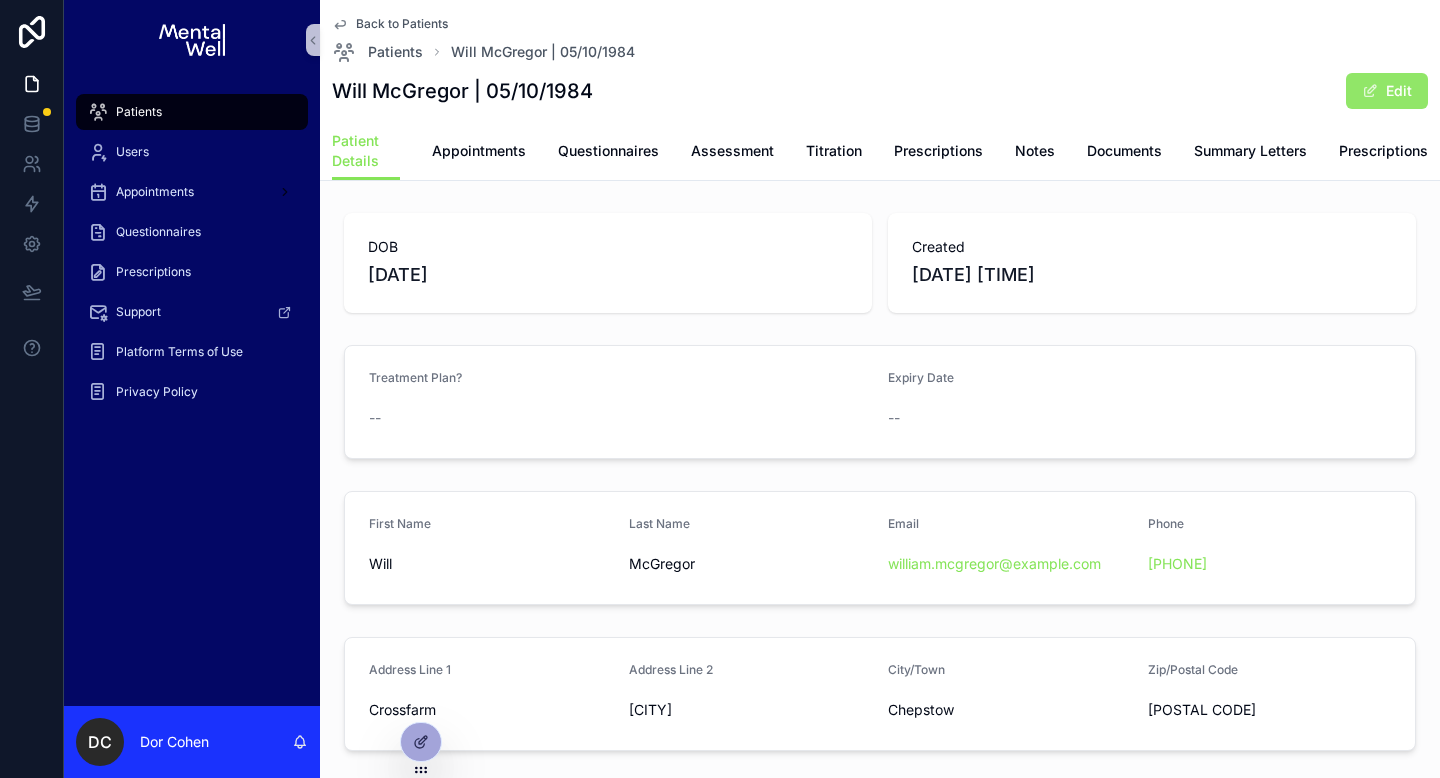 click on "Edit" at bounding box center (1387, 91) 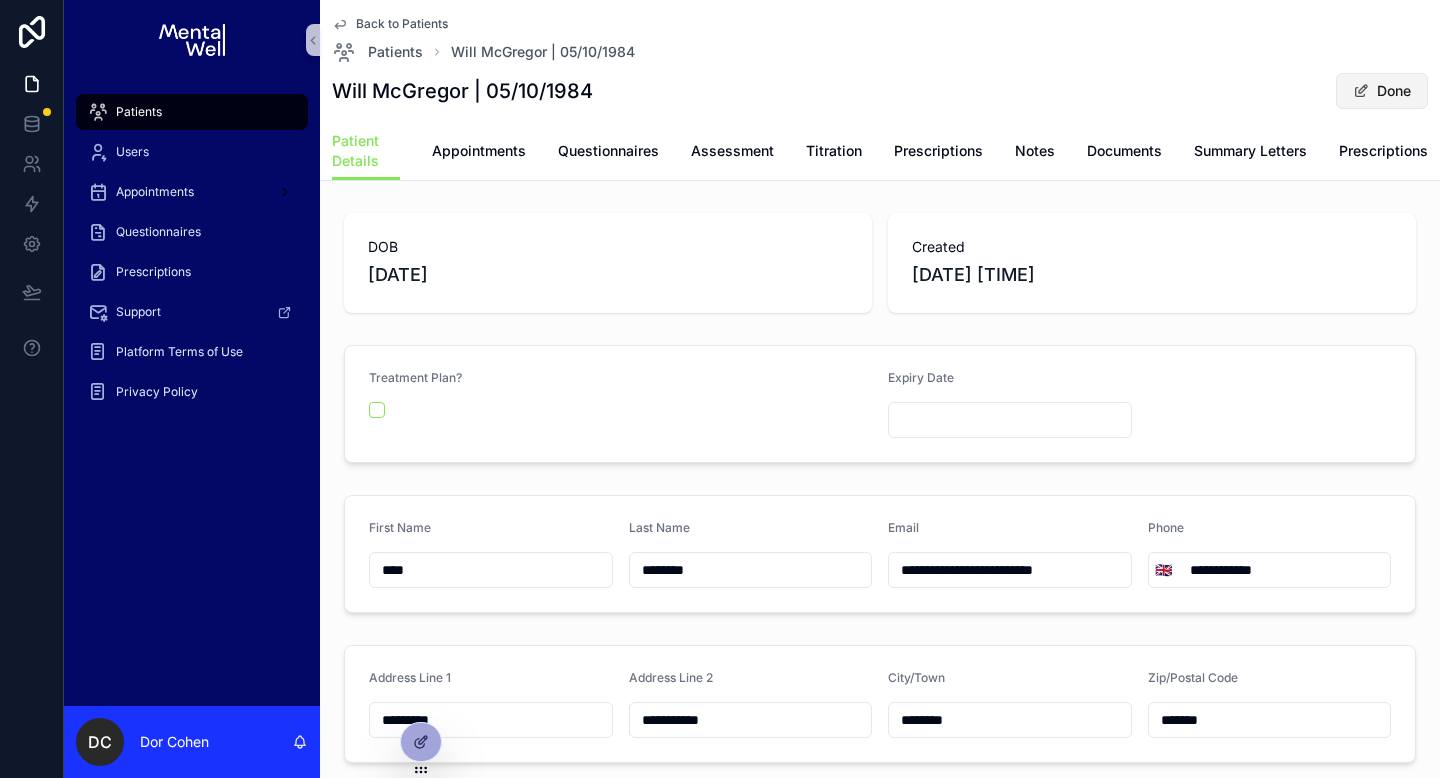 click at bounding box center (1361, 91) 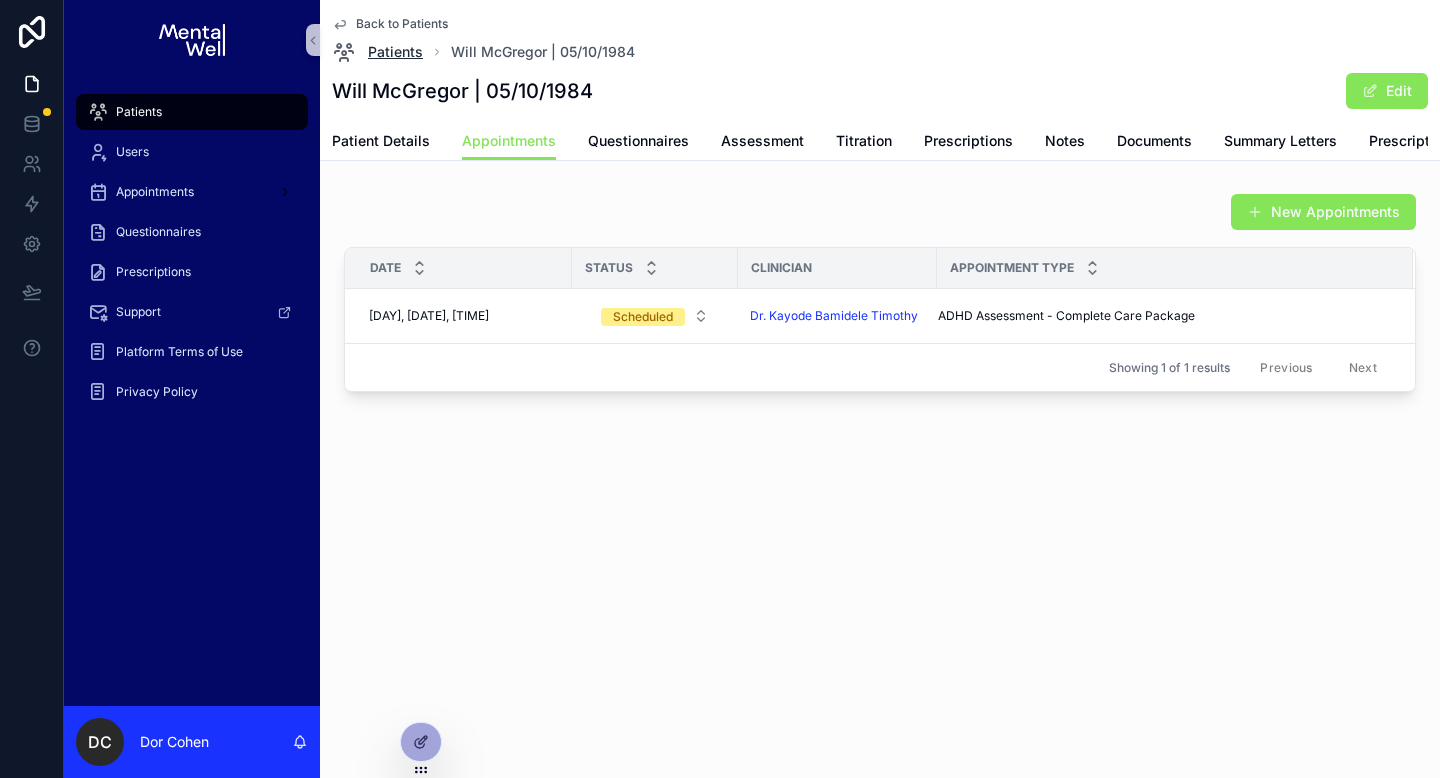 click on "Patients" at bounding box center (395, 52) 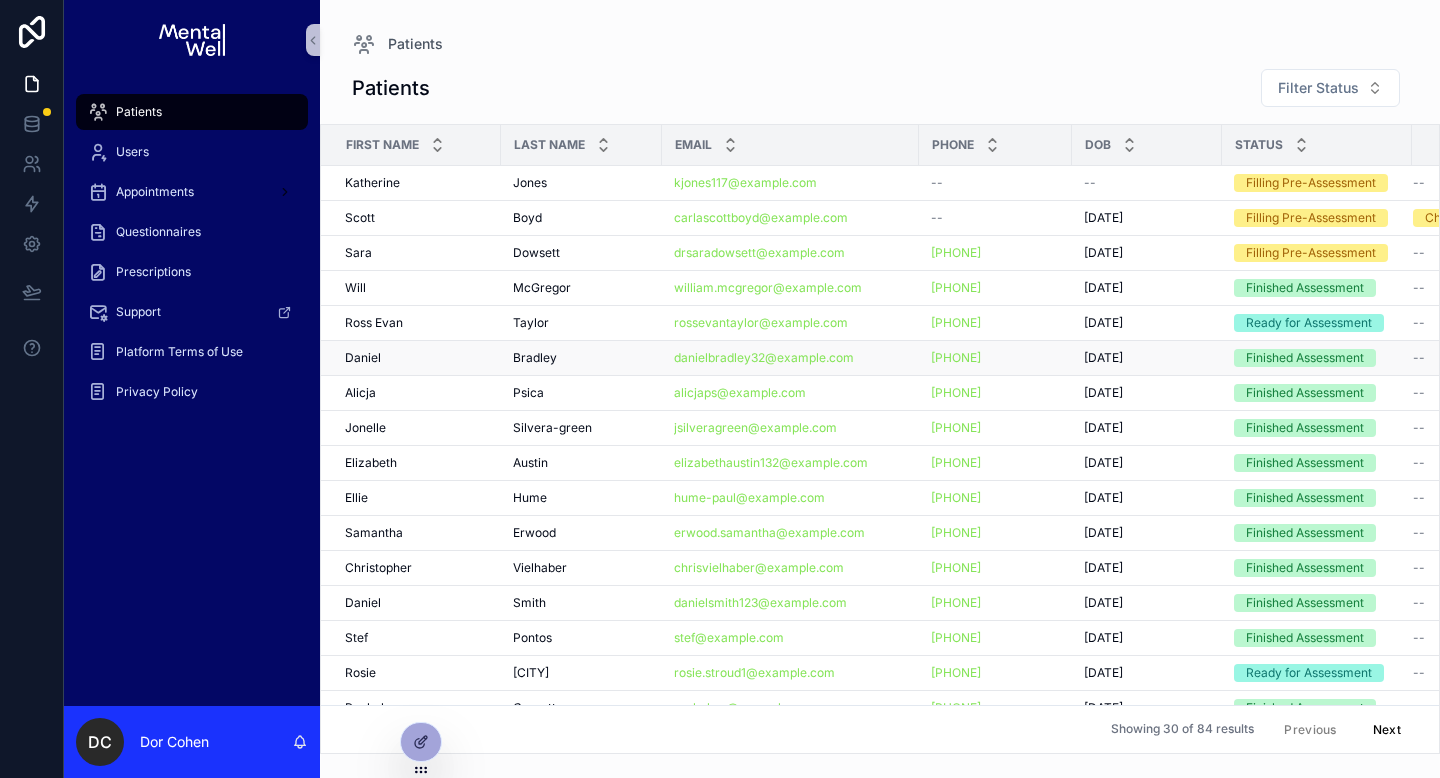click on "Bradley Bradley" at bounding box center [581, 358] 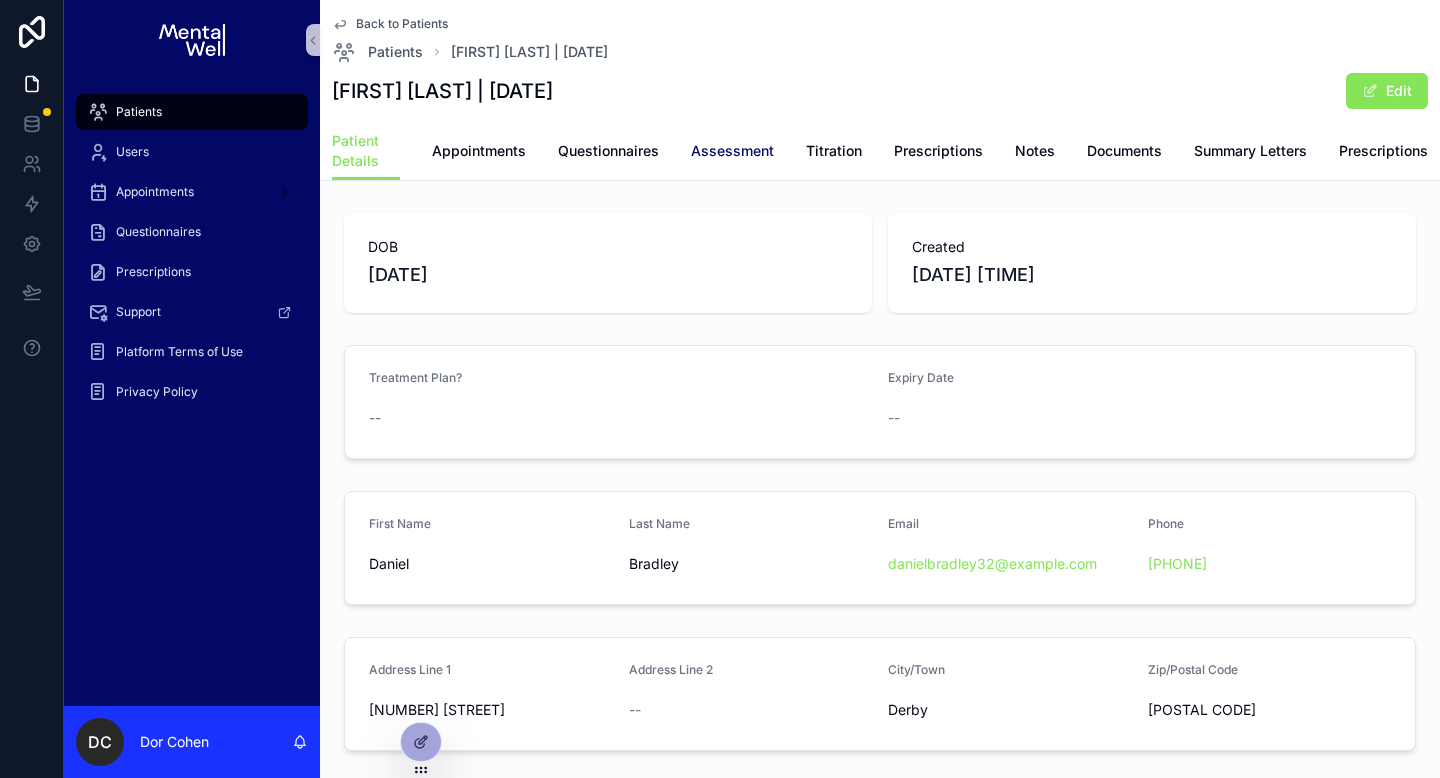 click on "Assessment" at bounding box center (732, 153) 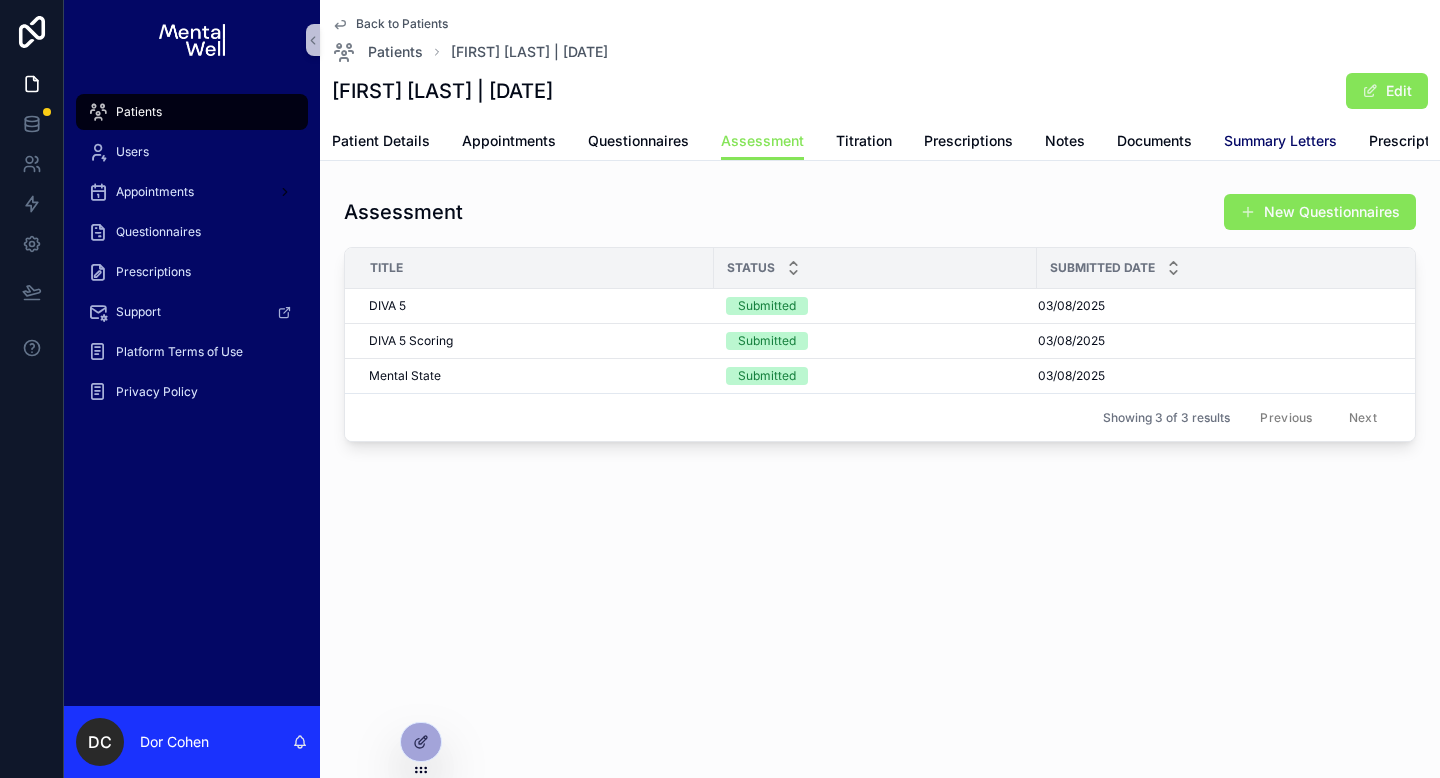 click on "Summary Letters" at bounding box center (1280, 141) 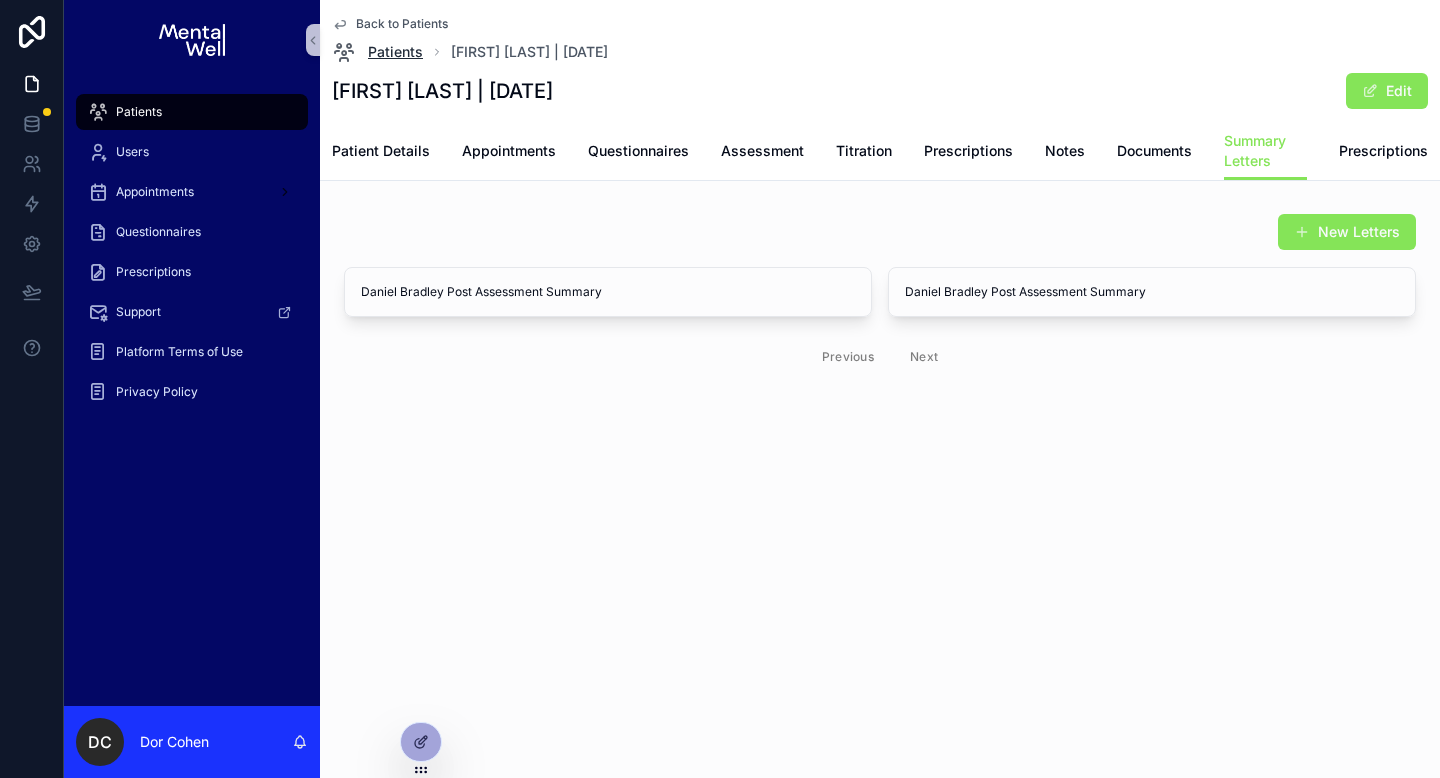 click on "Patients" at bounding box center (395, 52) 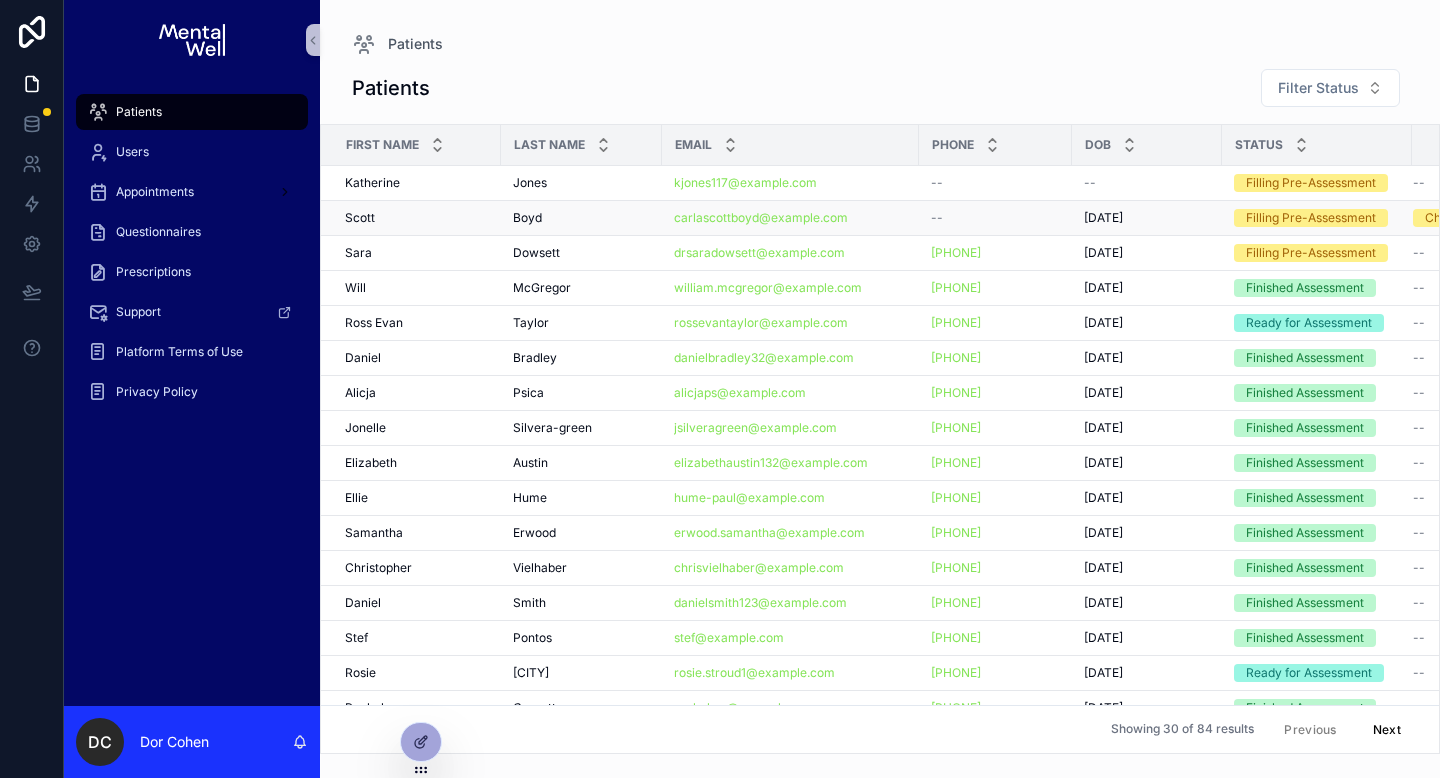 click on "Scott Scott" at bounding box center [417, 218] 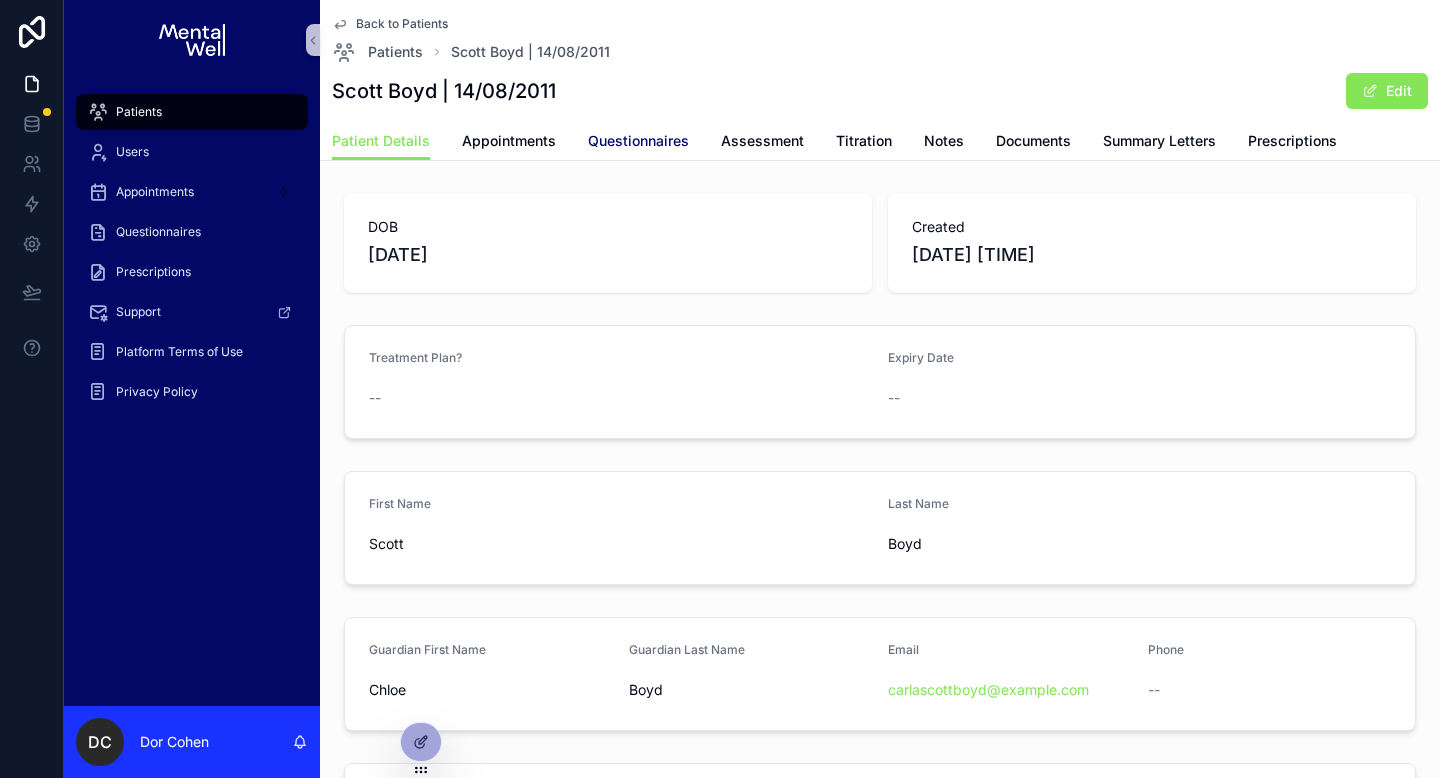 click on "Questionnaires" at bounding box center [638, 141] 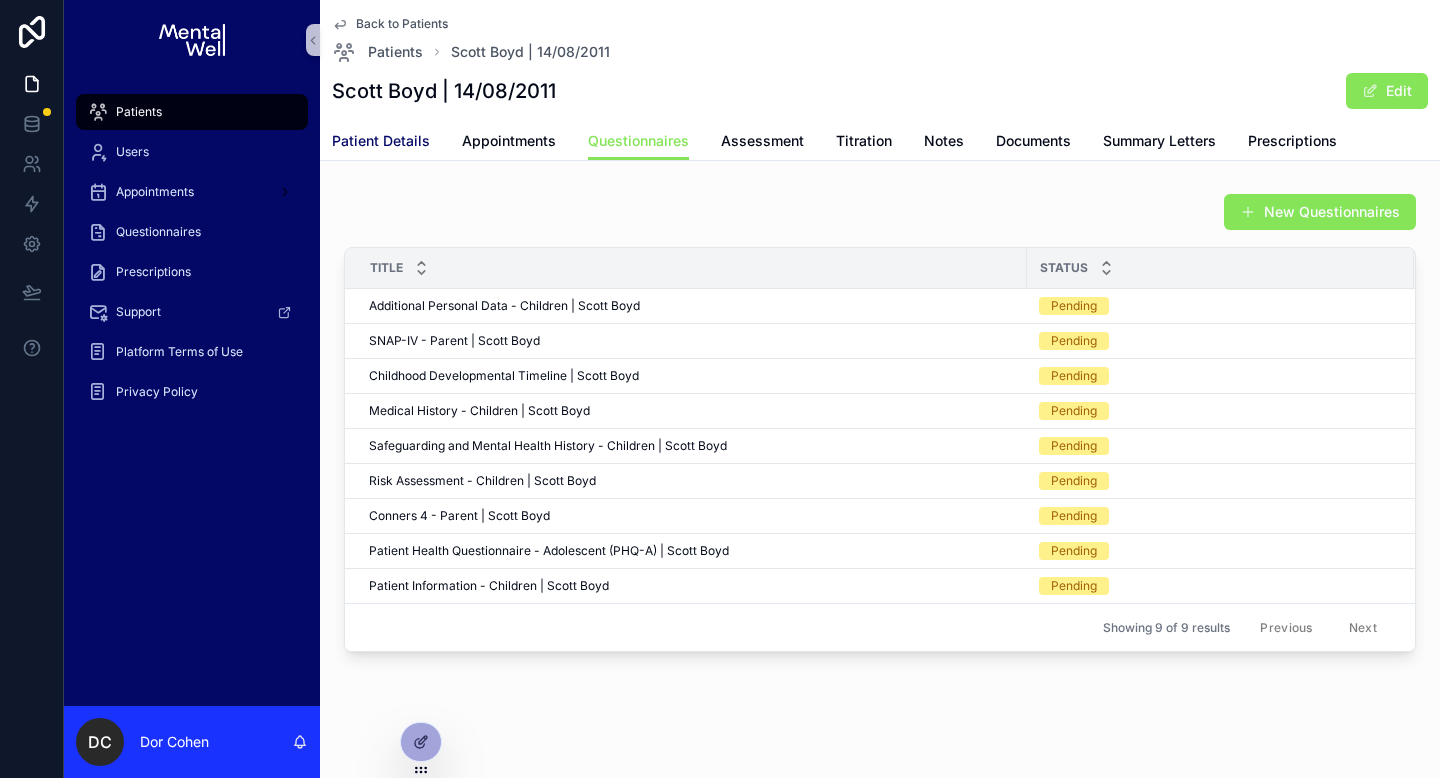 click on "Patient Details" at bounding box center (381, 141) 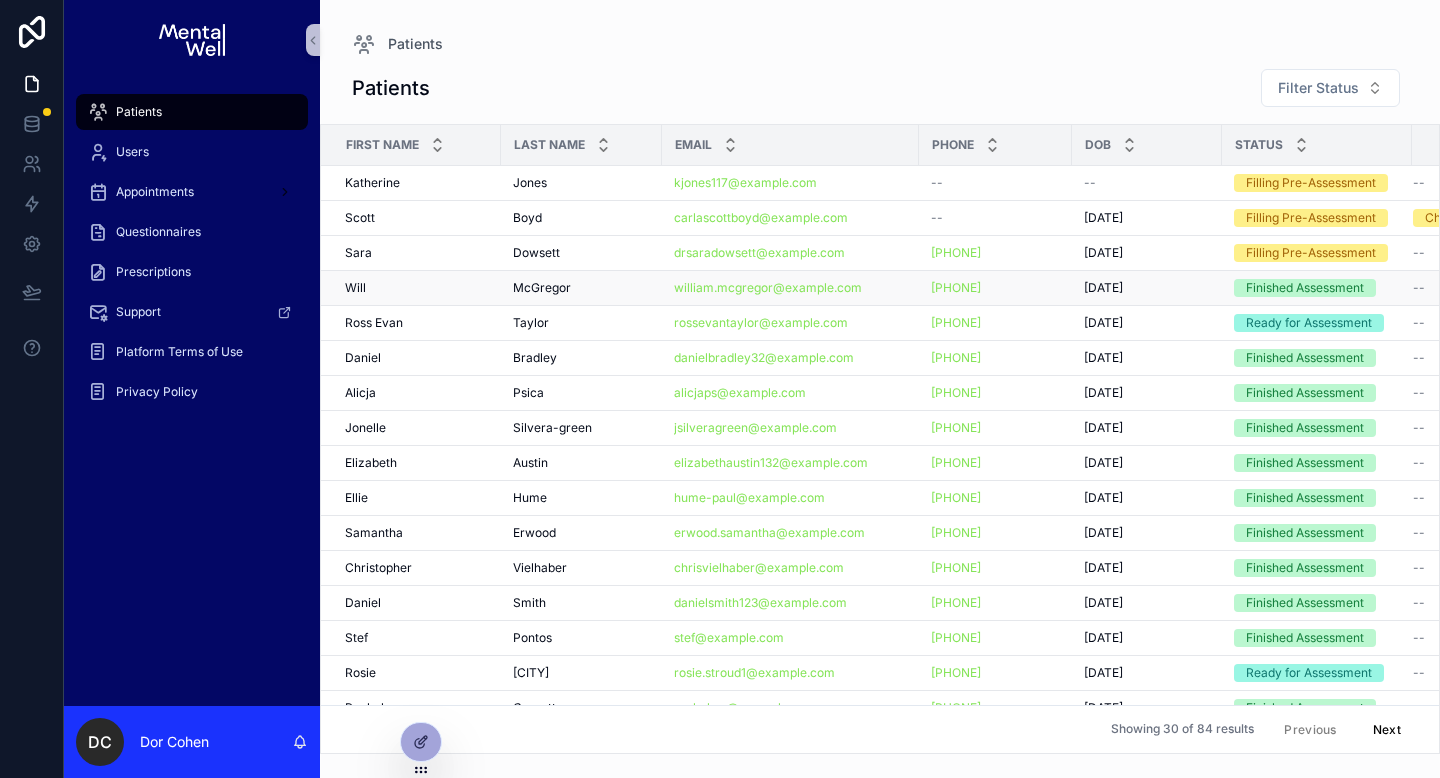 click on "Will Will" at bounding box center [417, 288] 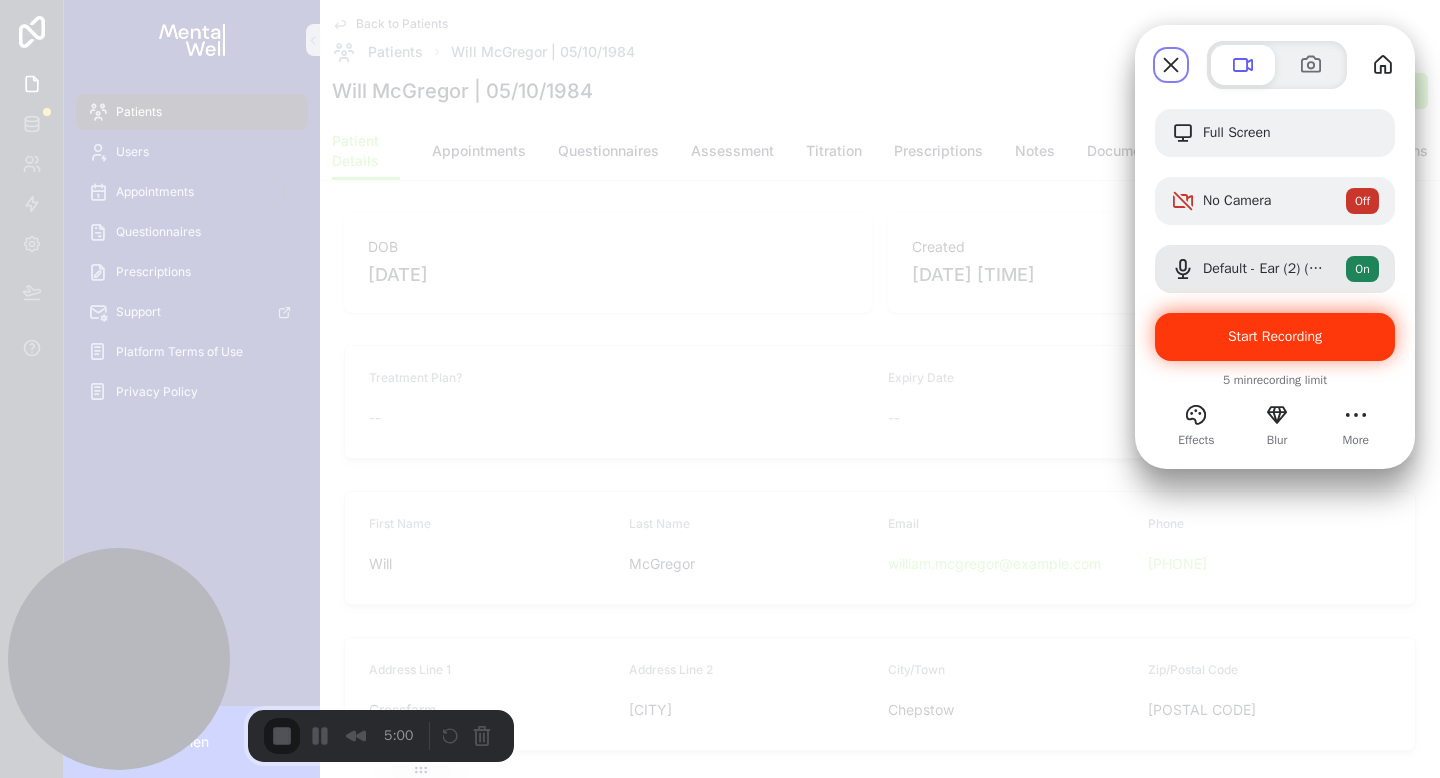 click on "Start Recording" at bounding box center [1275, 336] 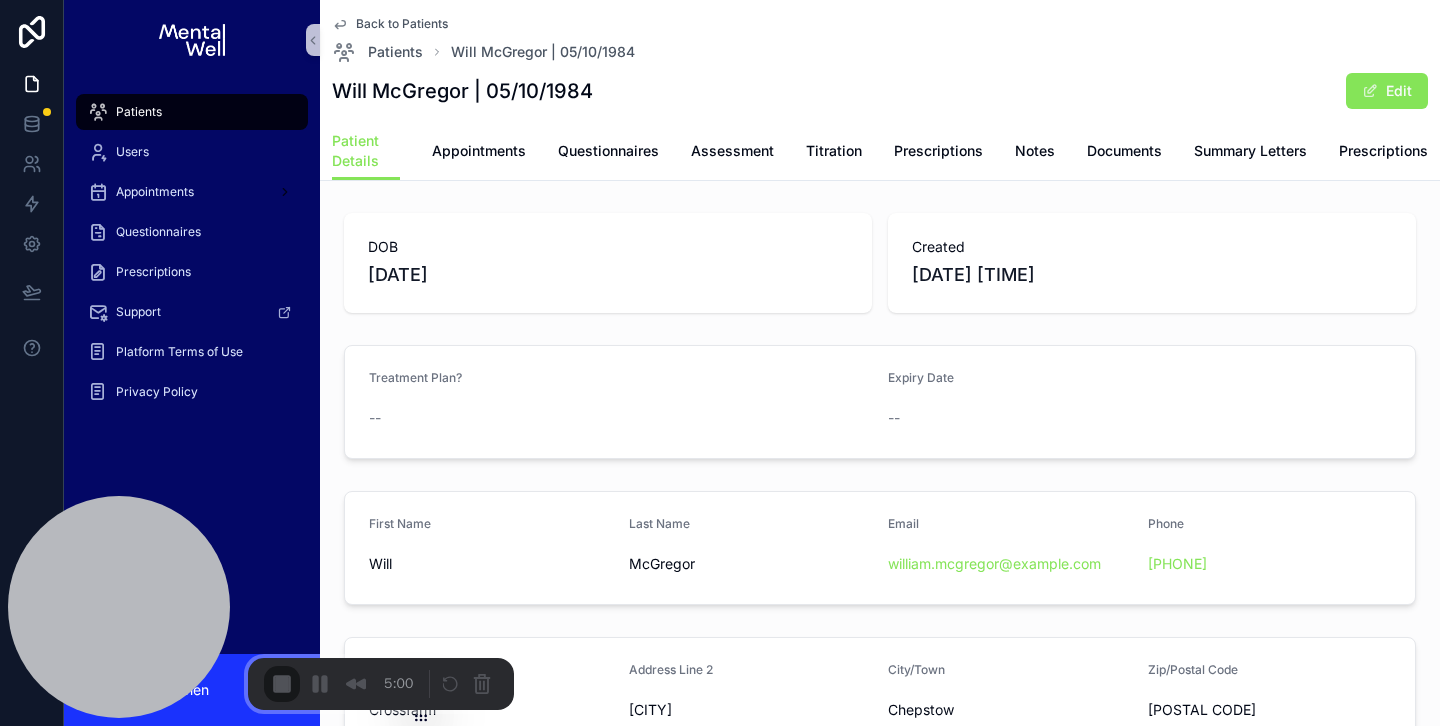 click on "Start Recording" at bounding box center (54, 778) 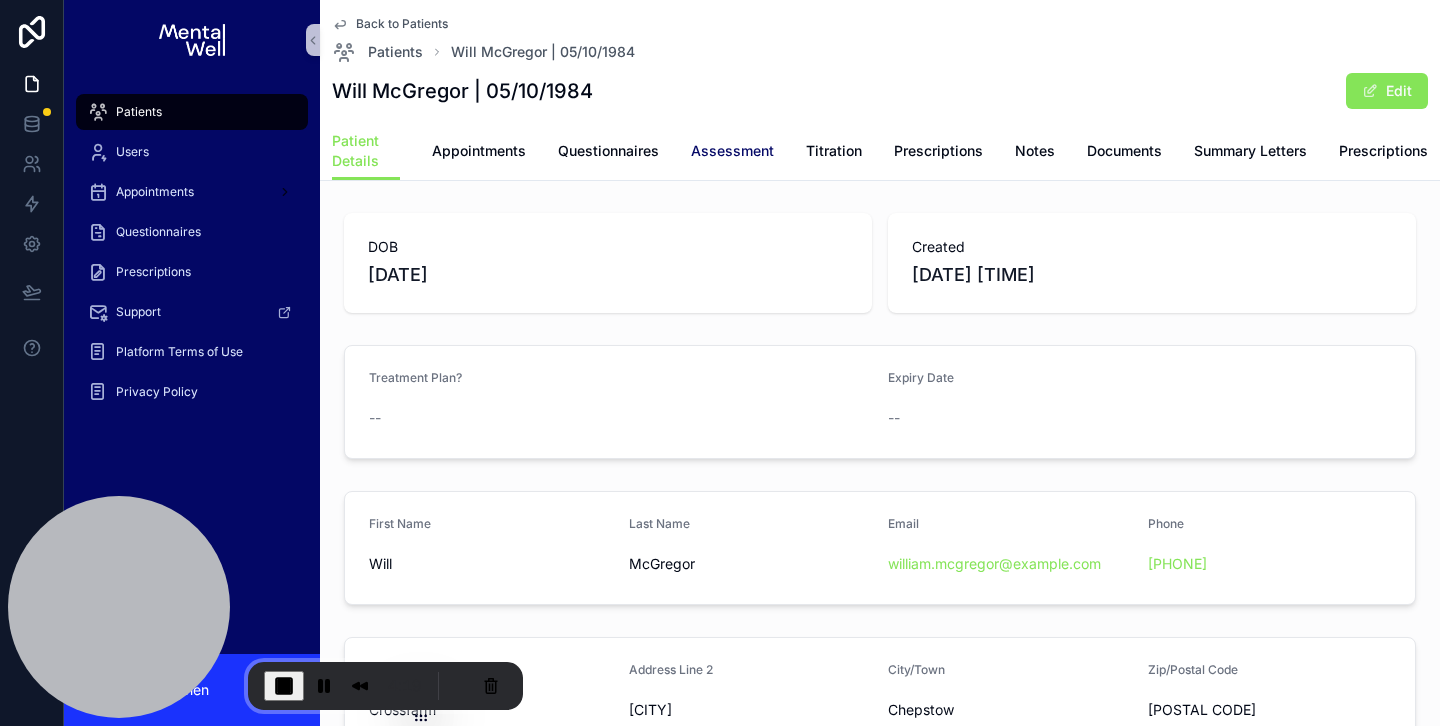 click on "Assessment" at bounding box center [732, 151] 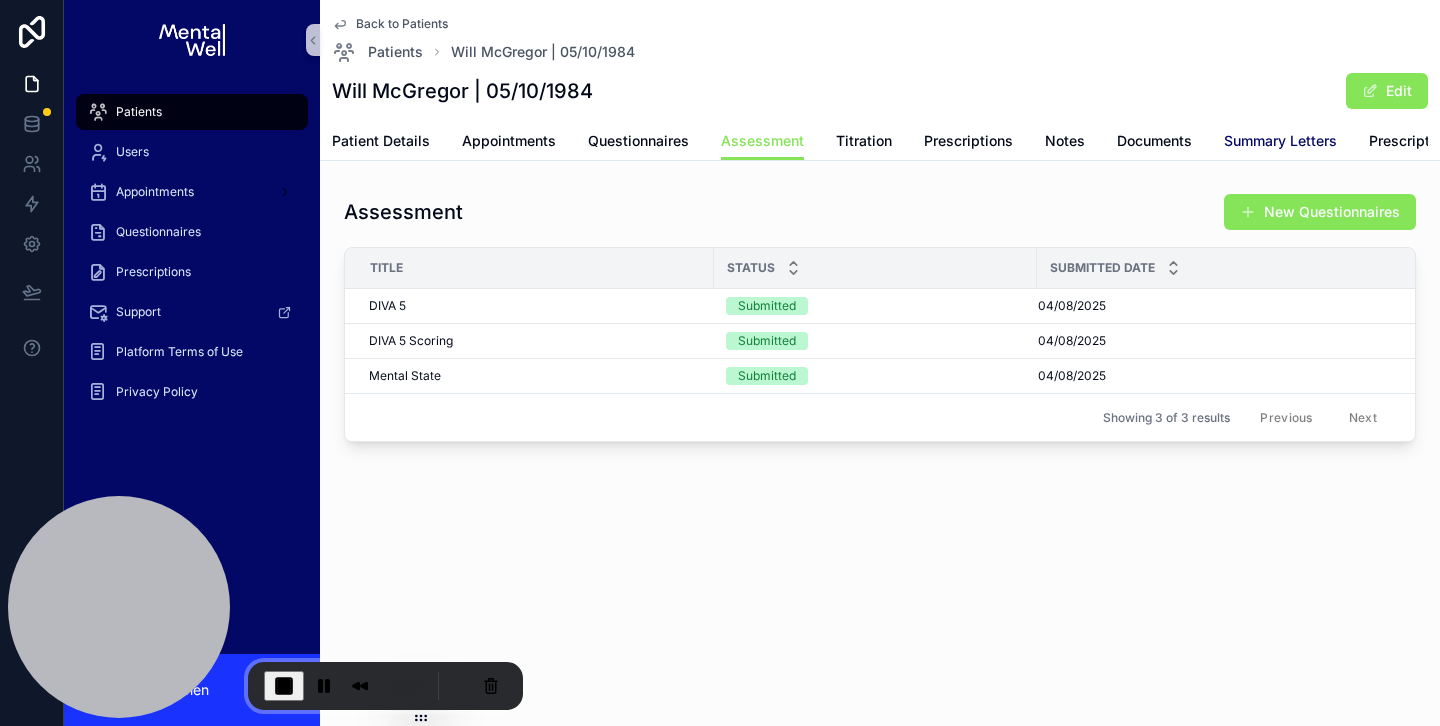 click on "Summary Letters" at bounding box center (1280, 141) 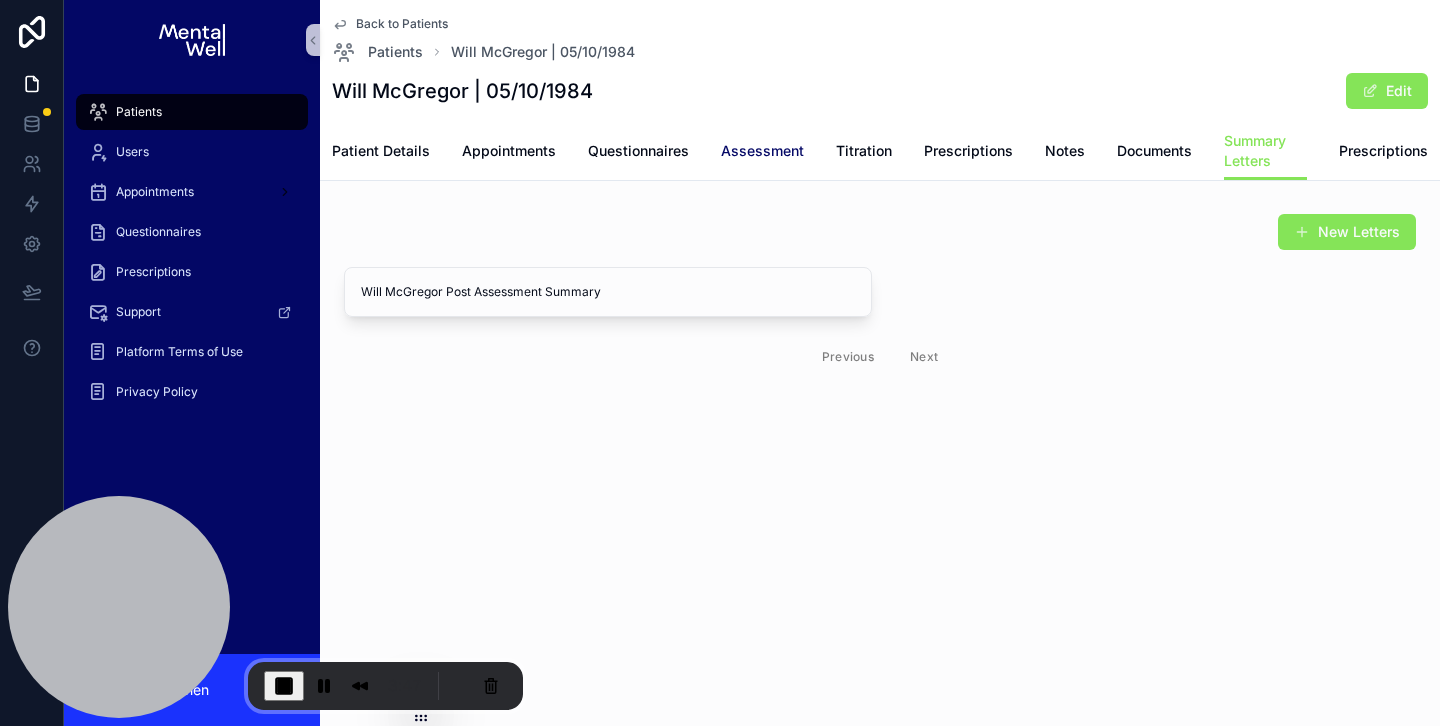 click on "Assessment" at bounding box center (762, 151) 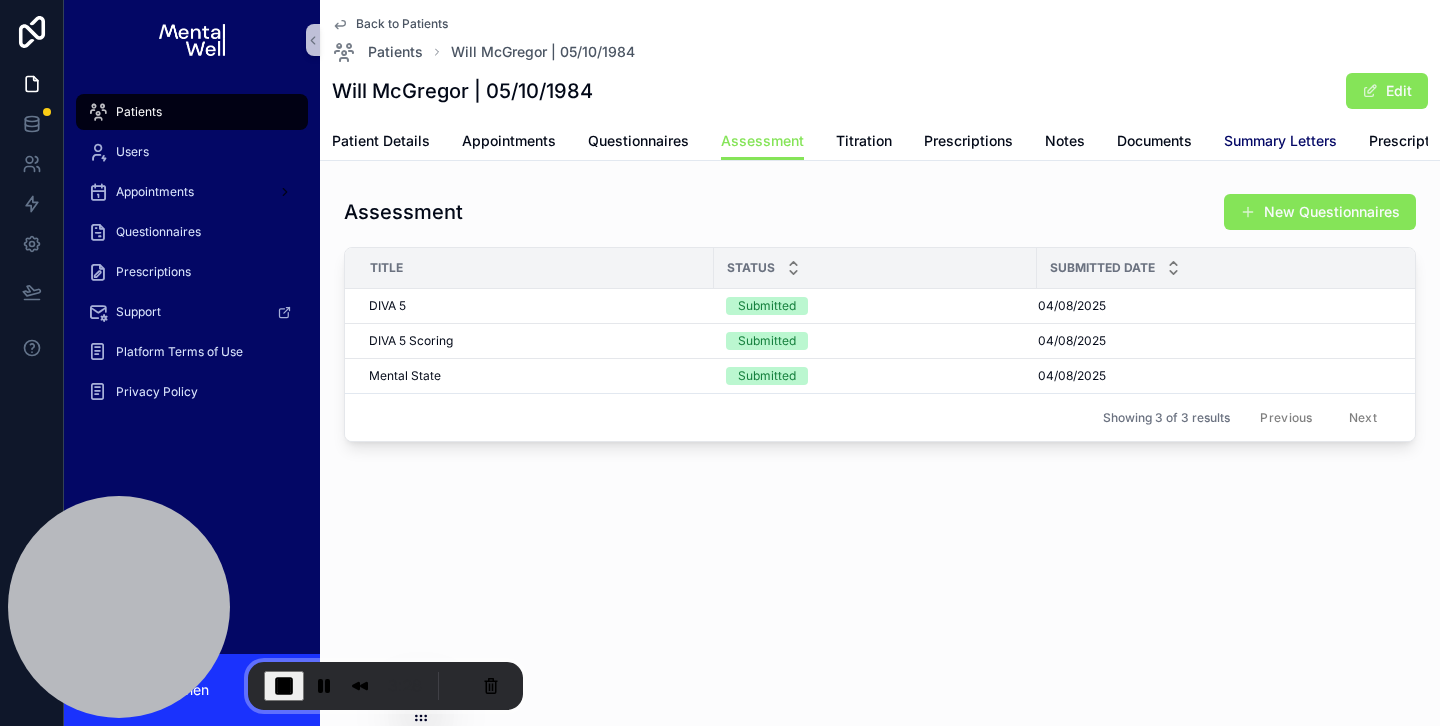 click on "Summary Letters" at bounding box center (1280, 141) 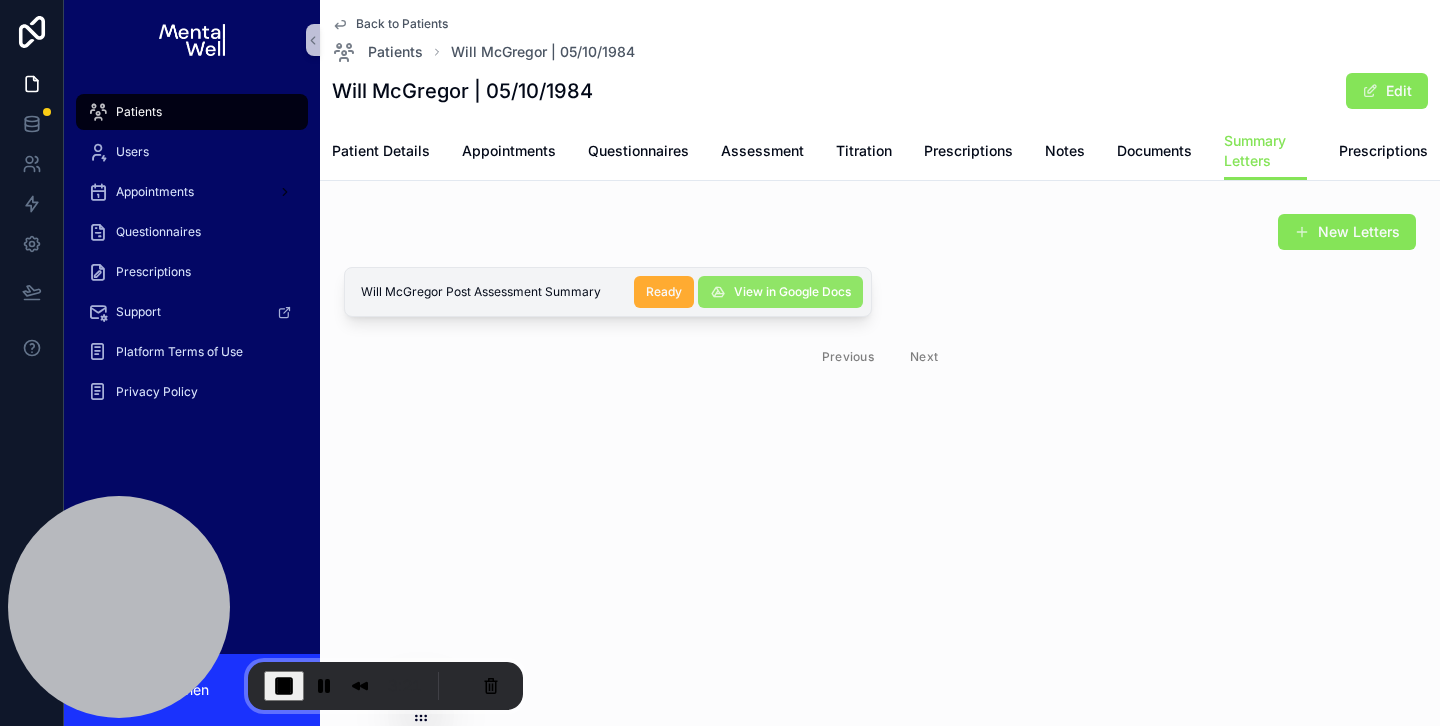 click on "View in Google Docs" at bounding box center (792, 292) 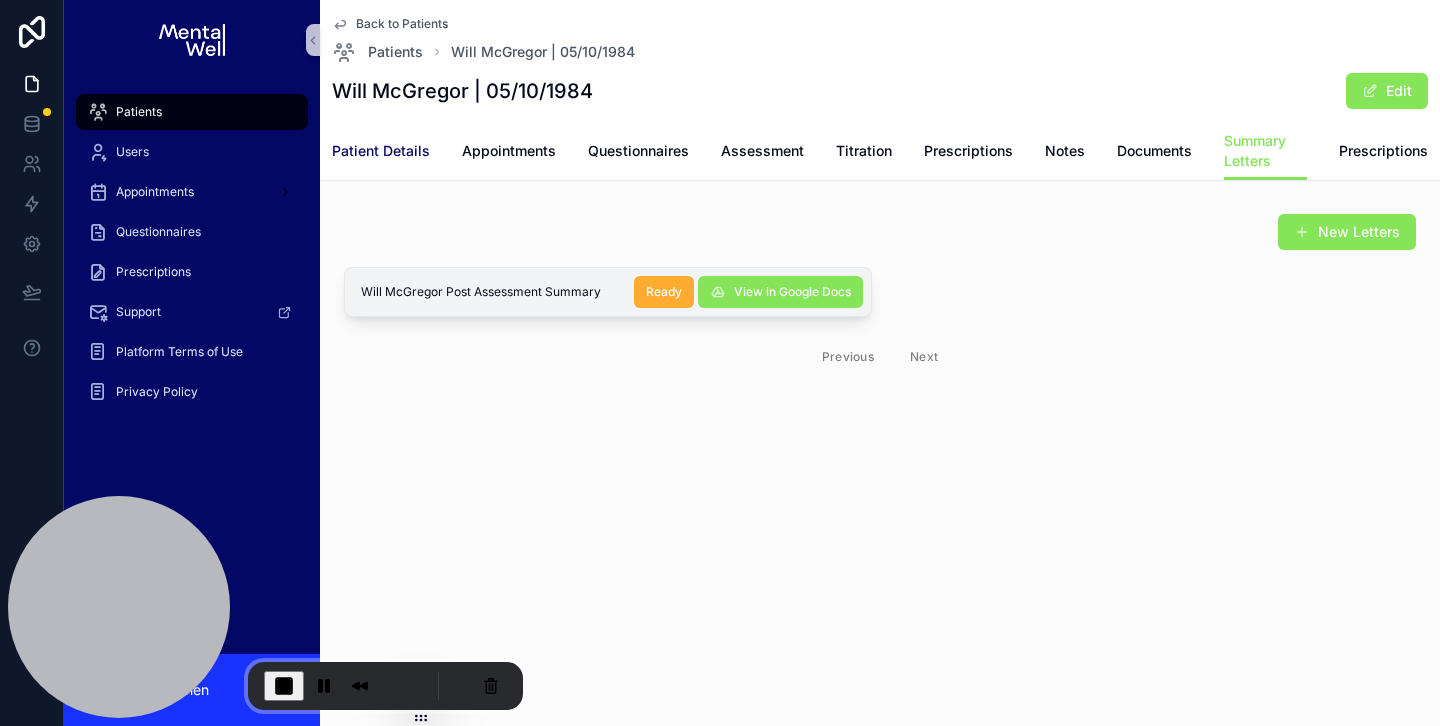 click on "Patient Details" at bounding box center [381, 151] 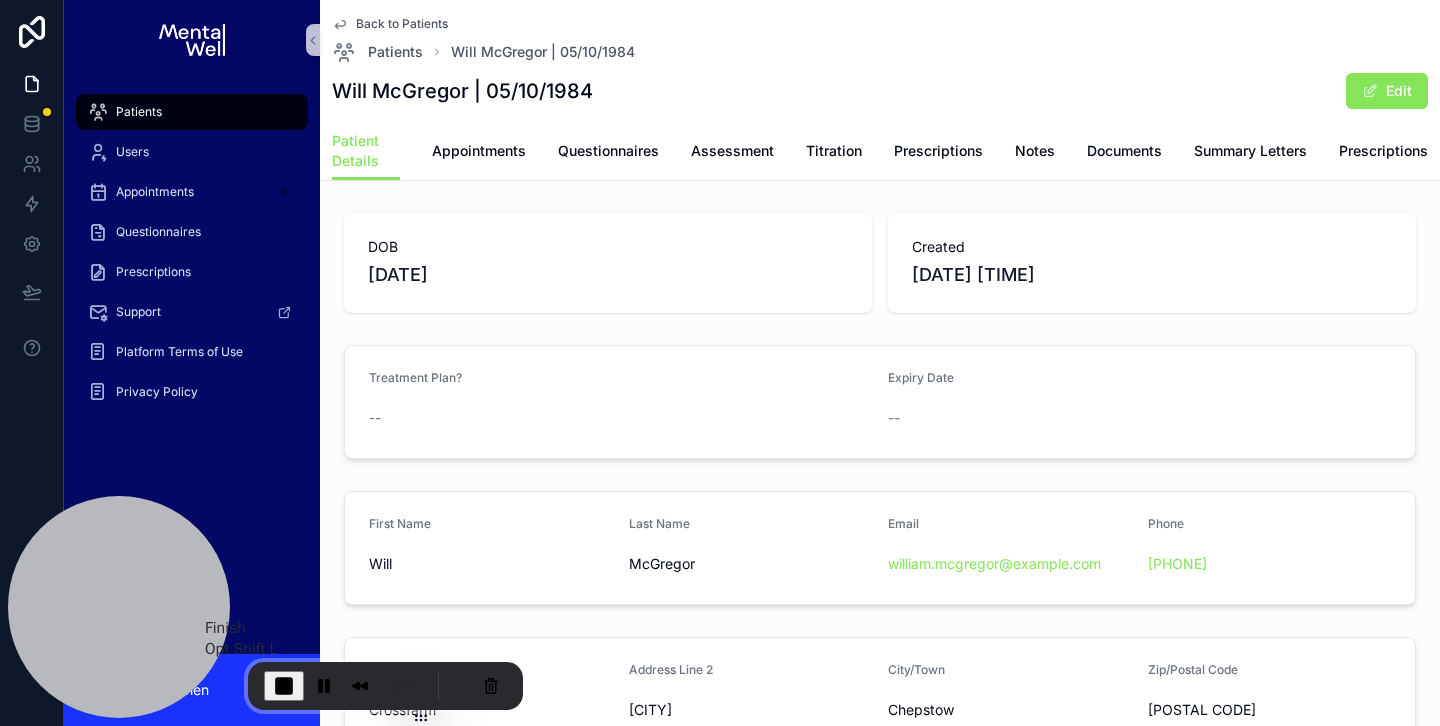 click at bounding box center [284, 686] 